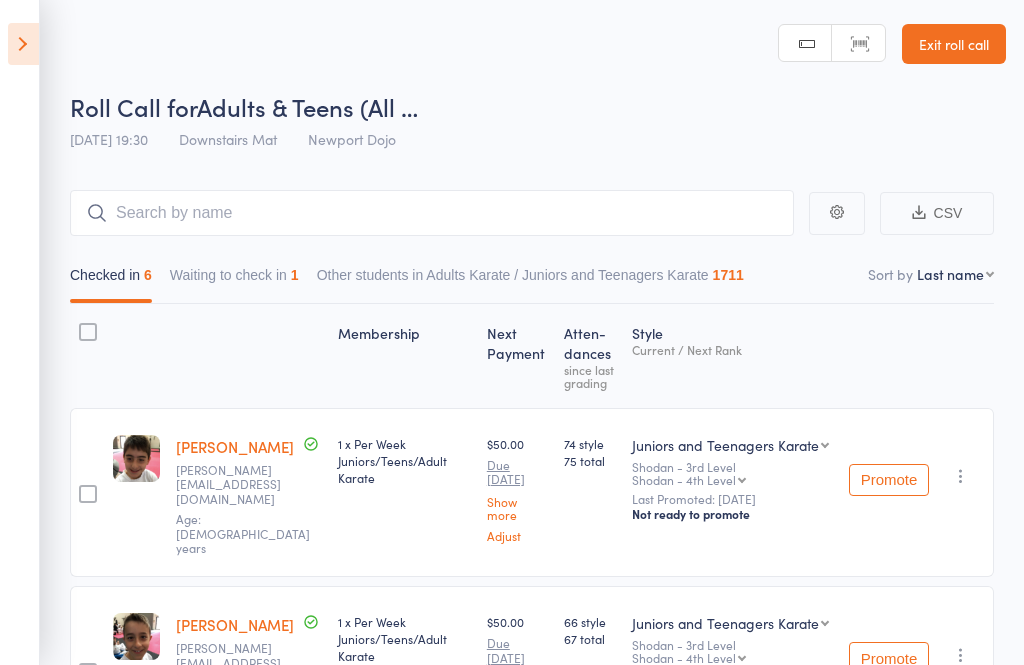 select on "0" 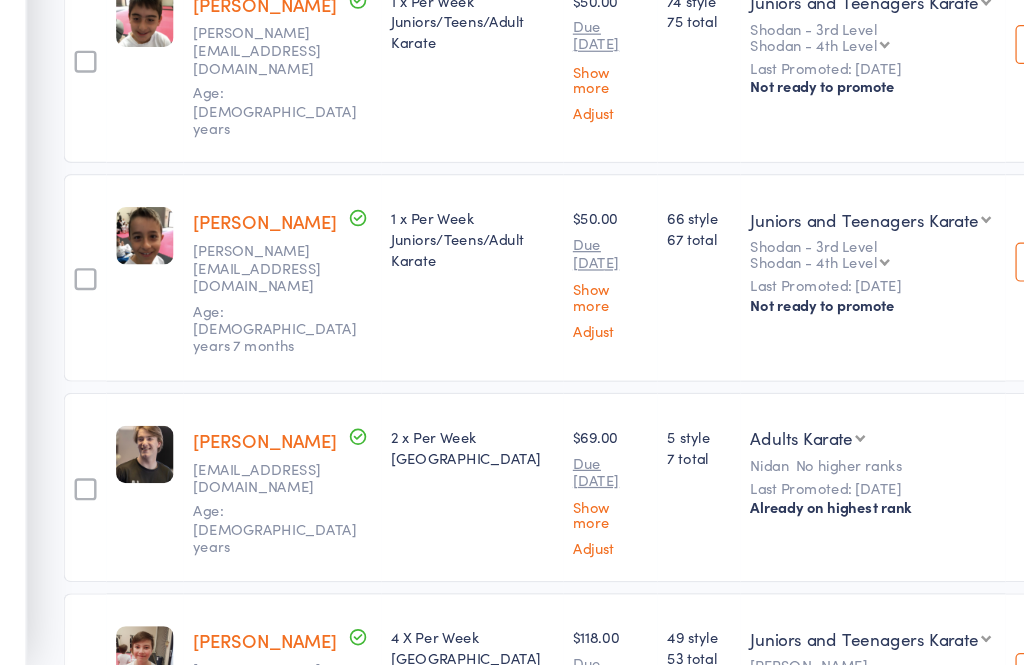 scroll, scrollTop: 444, scrollLeft: 18, axis: both 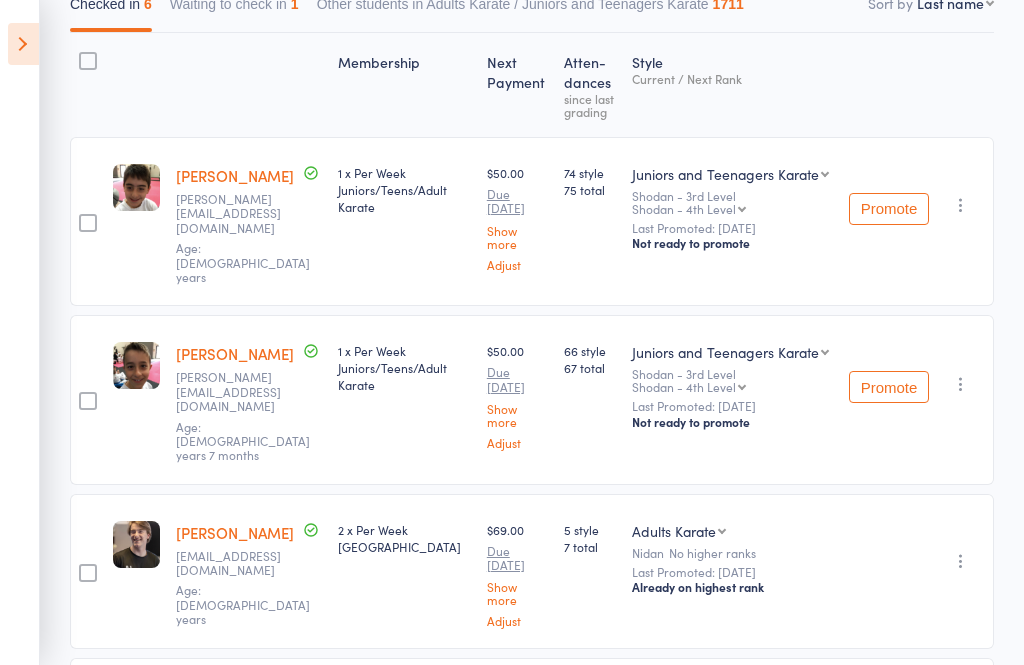 click at bounding box center (23, 44) 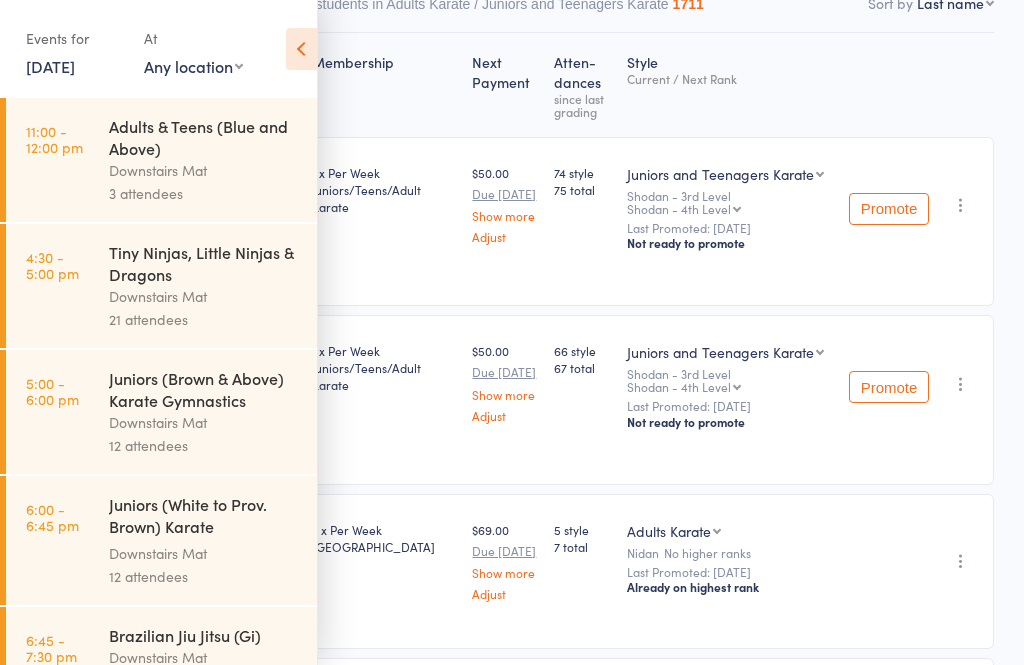click on "4:30 - 5:00 pm Tiny Ninjas, Little Ninjas & Dragons Downstairs Mat 21 attendees" at bounding box center [161, 286] 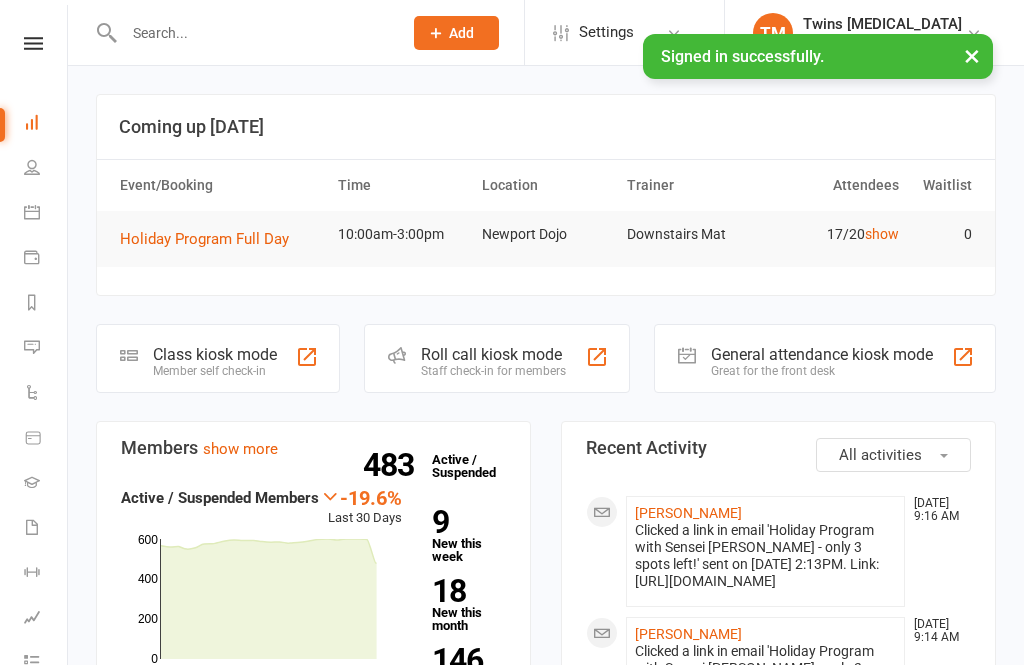 scroll, scrollTop: 0, scrollLeft: 0, axis: both 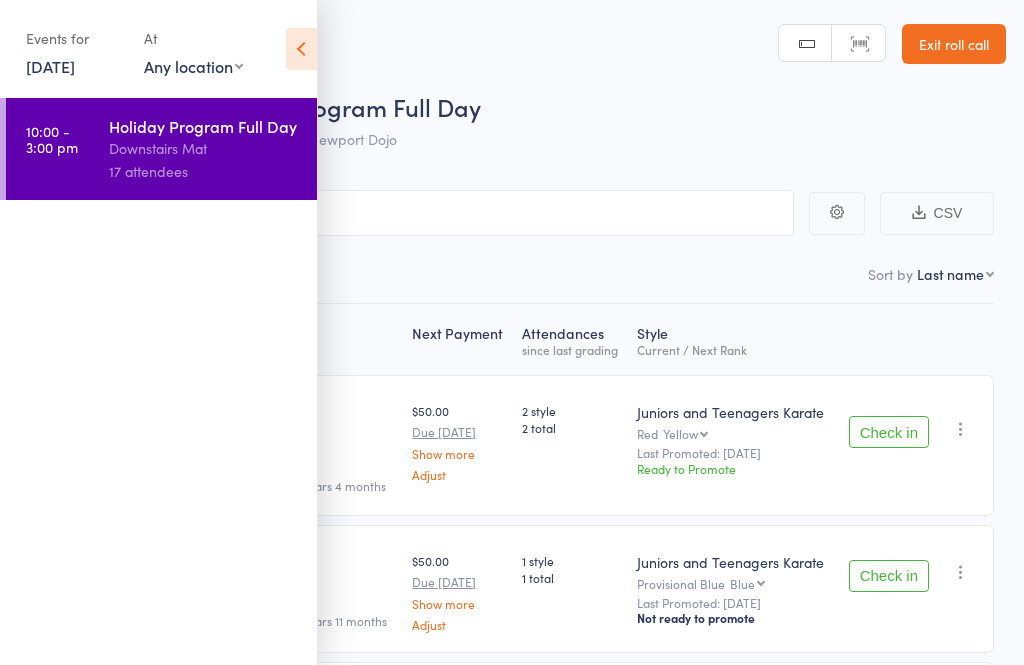 click at bounding box center (301, 49) 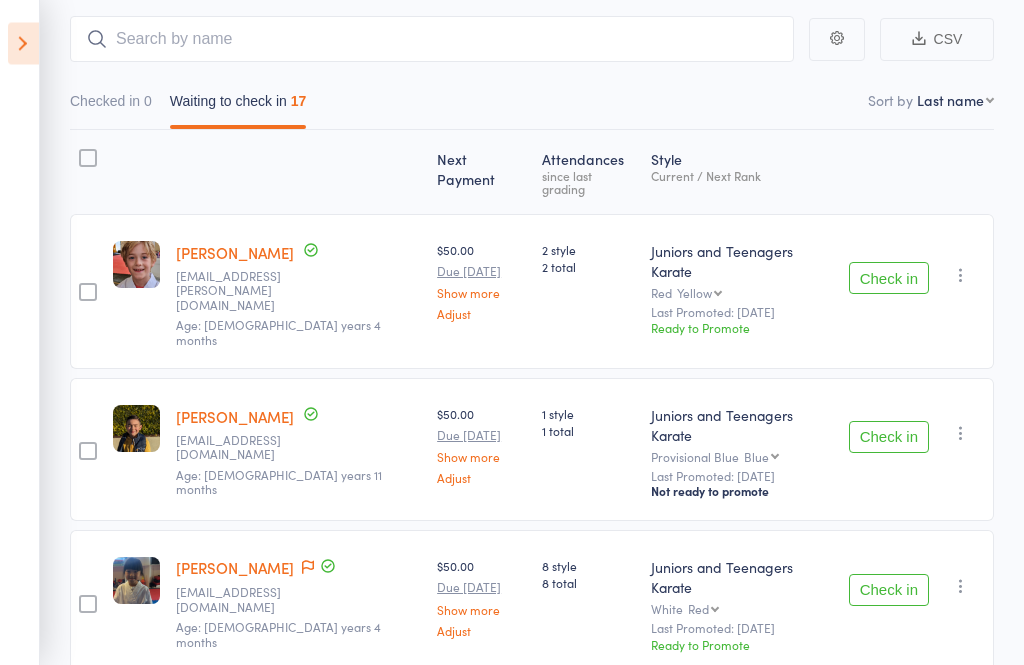 scroll, scrollTop: 172, scrollLeft: 0, axis: vertical 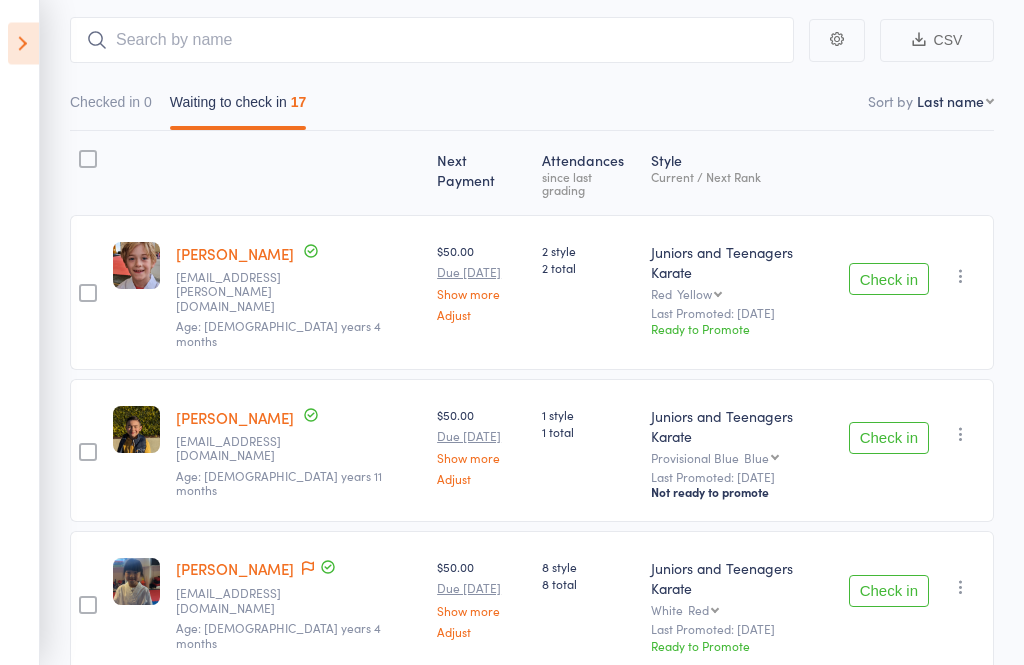 click at bounding box center (23, 44) 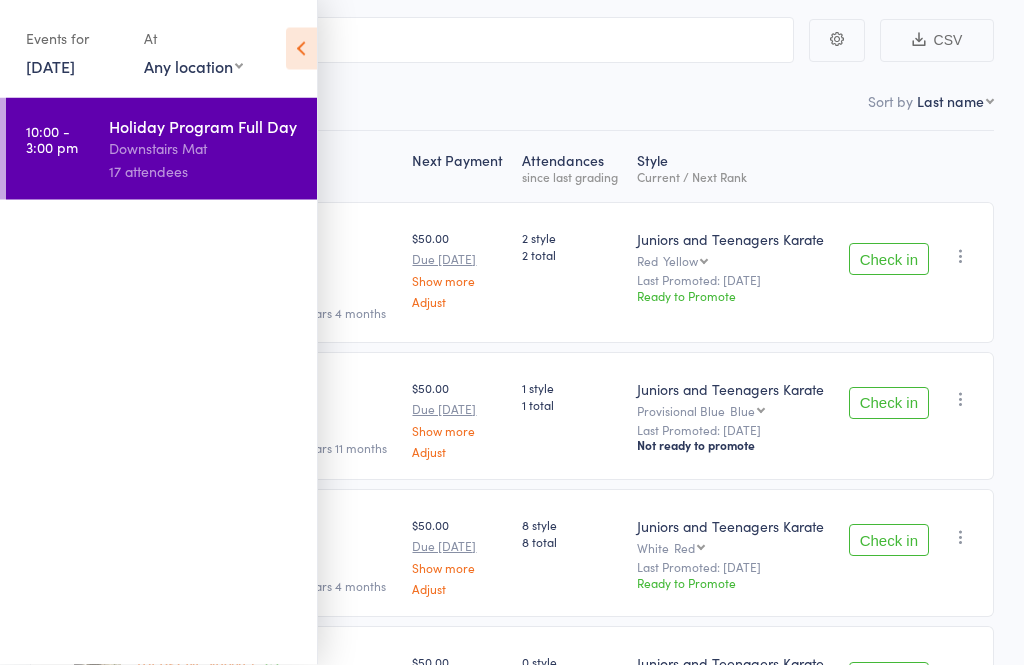 scroll, scrollTop: 173, scrollLeft: 0, axis: vertical 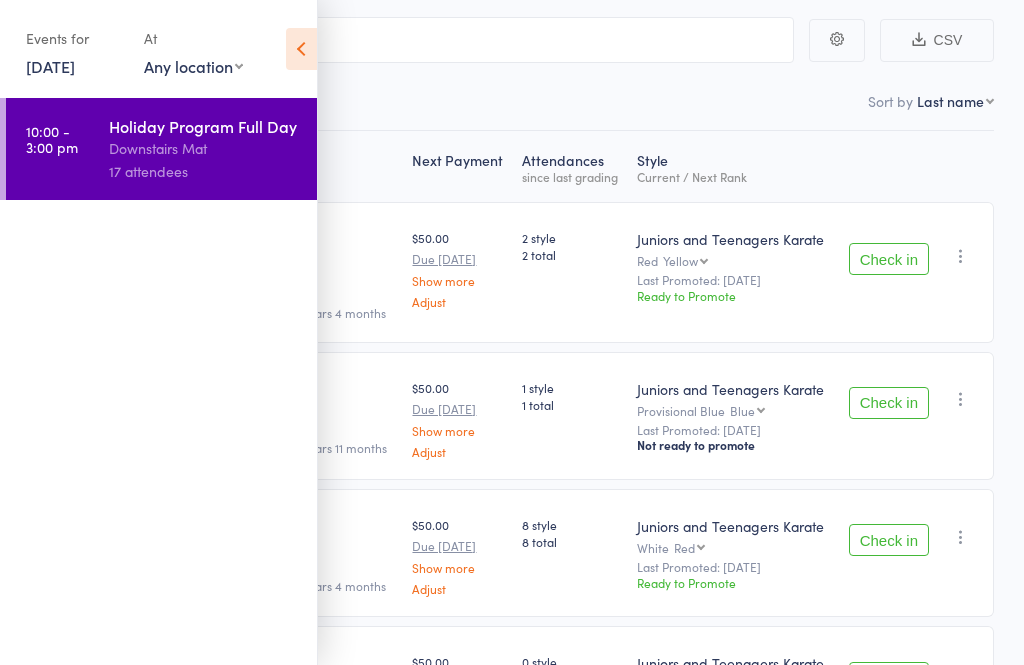 click at bounding box center [301, 49] 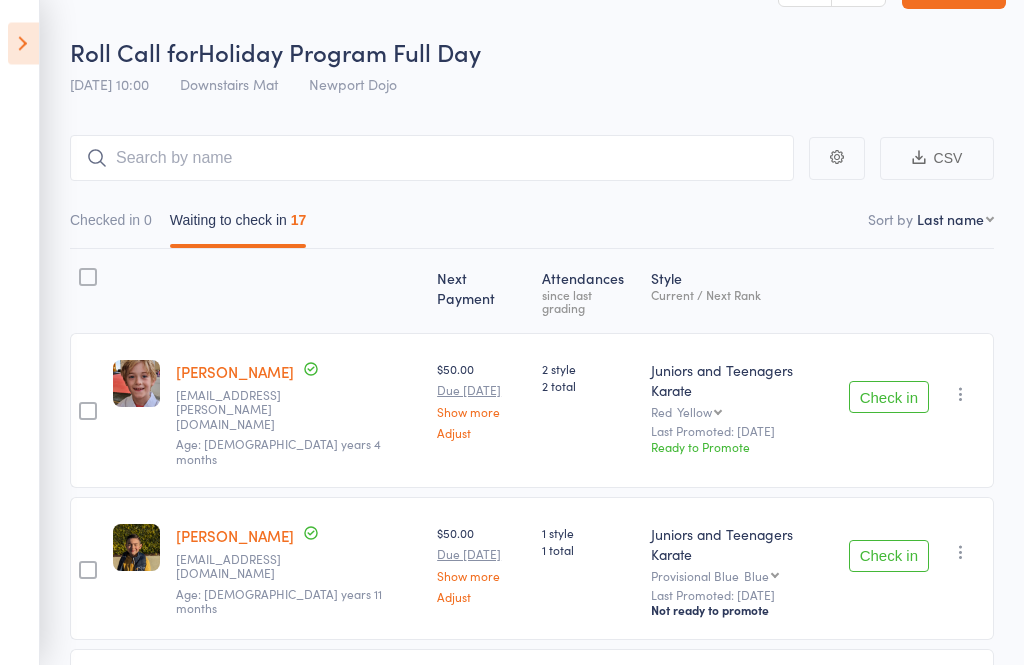 scroll, scrollTop: 0, scrollLeft: 0, axis: both 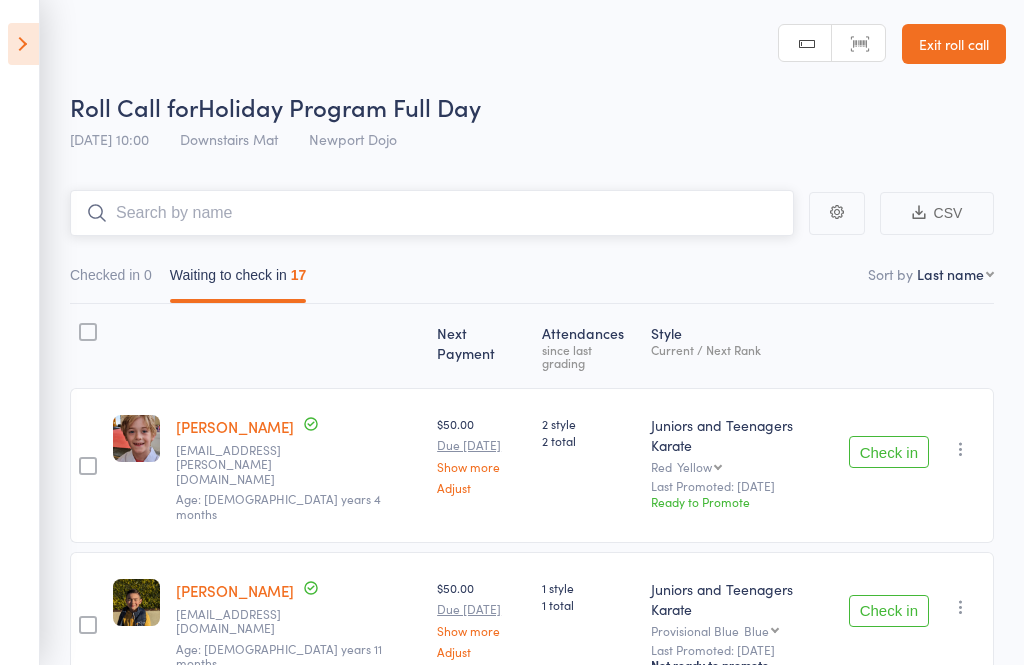 click at bounding box center [432, 213] 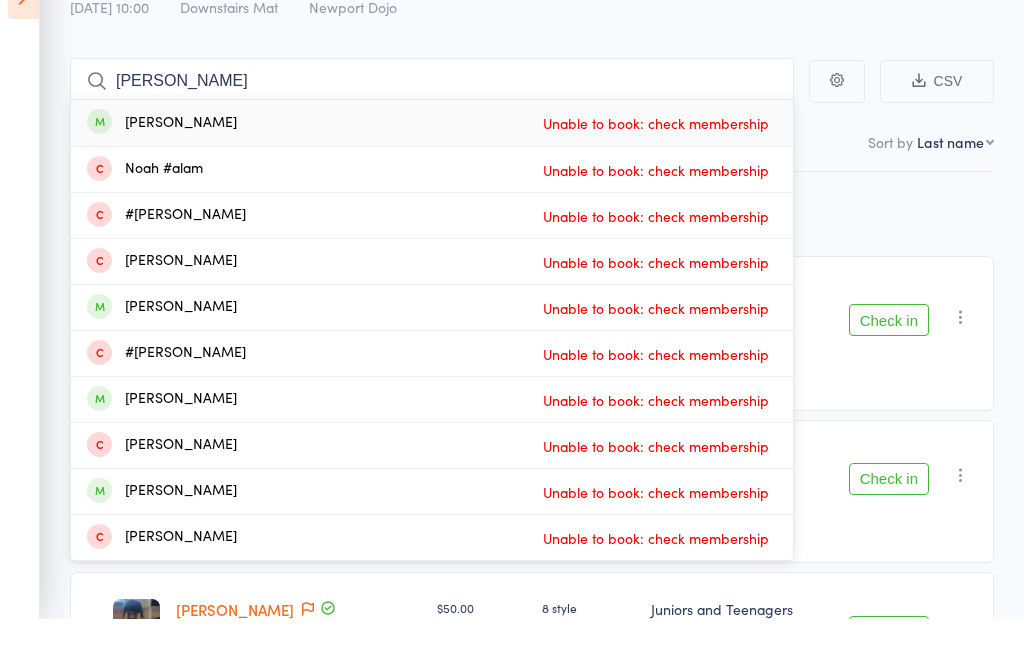 scroll, scrollTop: 137, scrollLeft: 0, axis: vertical 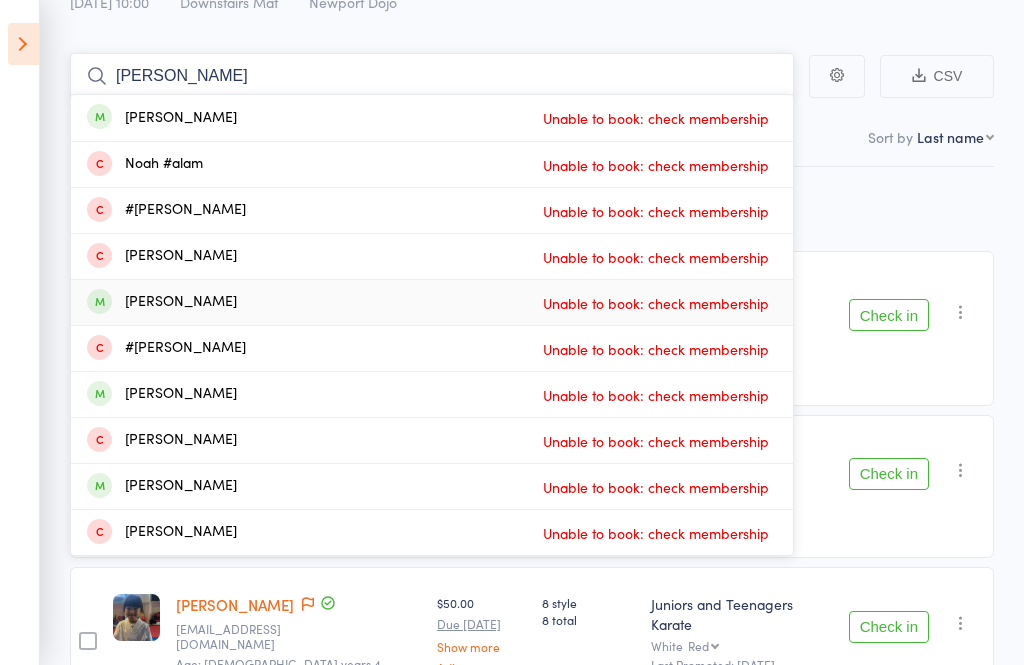 type on "Noah" 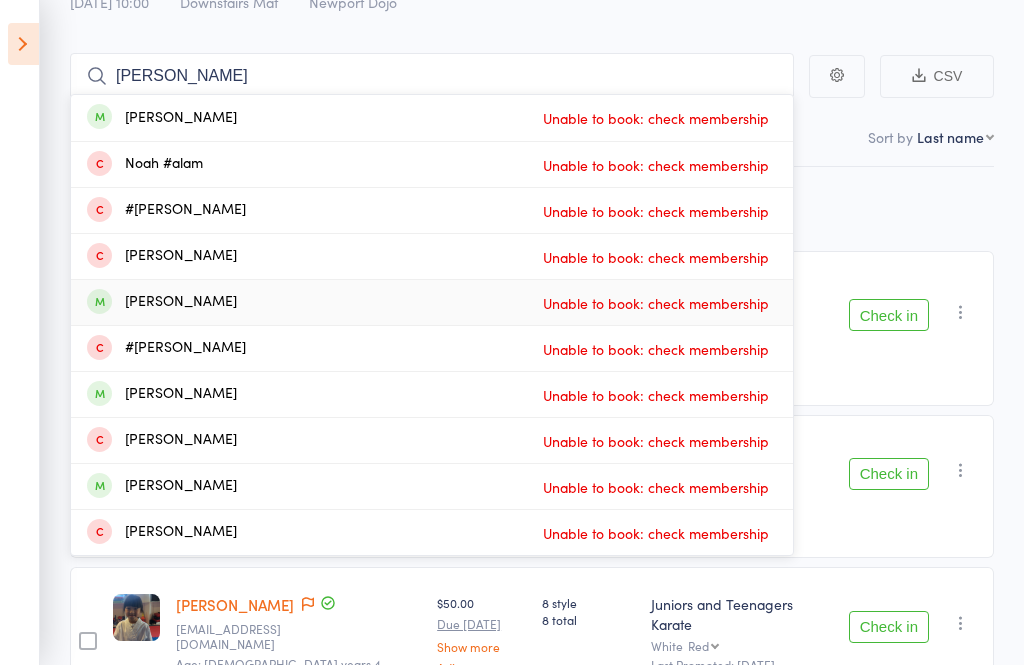 click on "Unable to book: check membership" at bounding box center (656, 303) 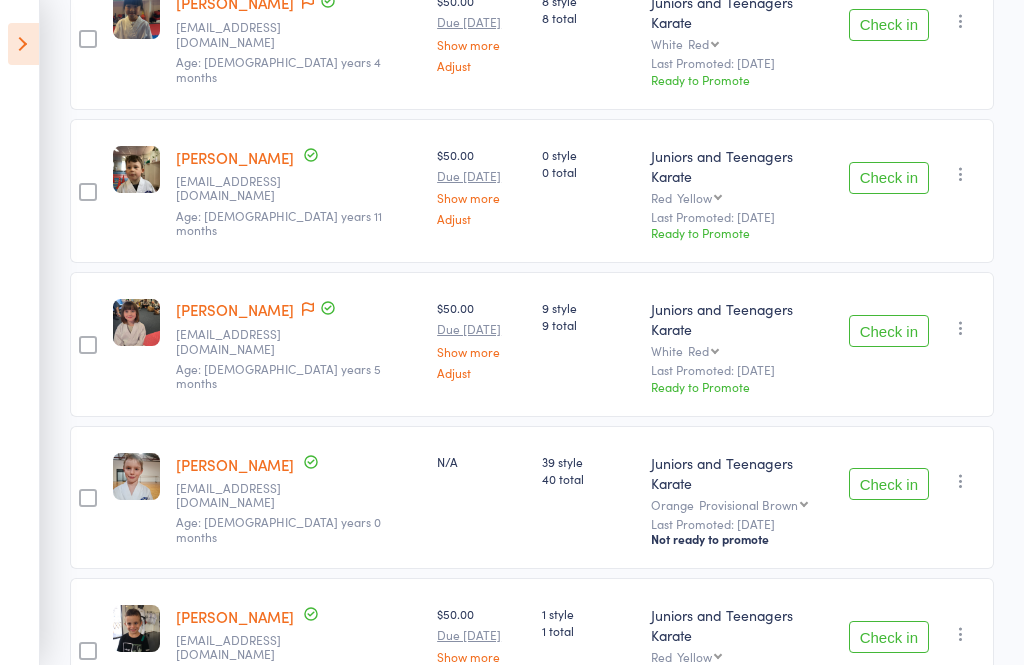scroll, scrollTop: 730, scrollLeft: 0, axis: vertical 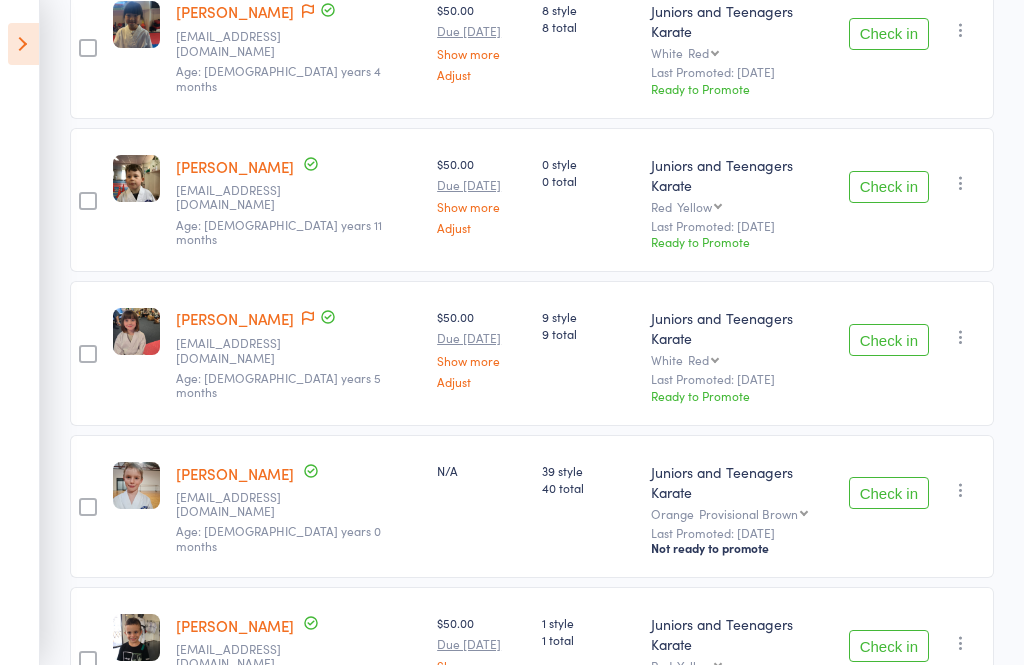 click on "Check in" at bounding box center (889, 493) 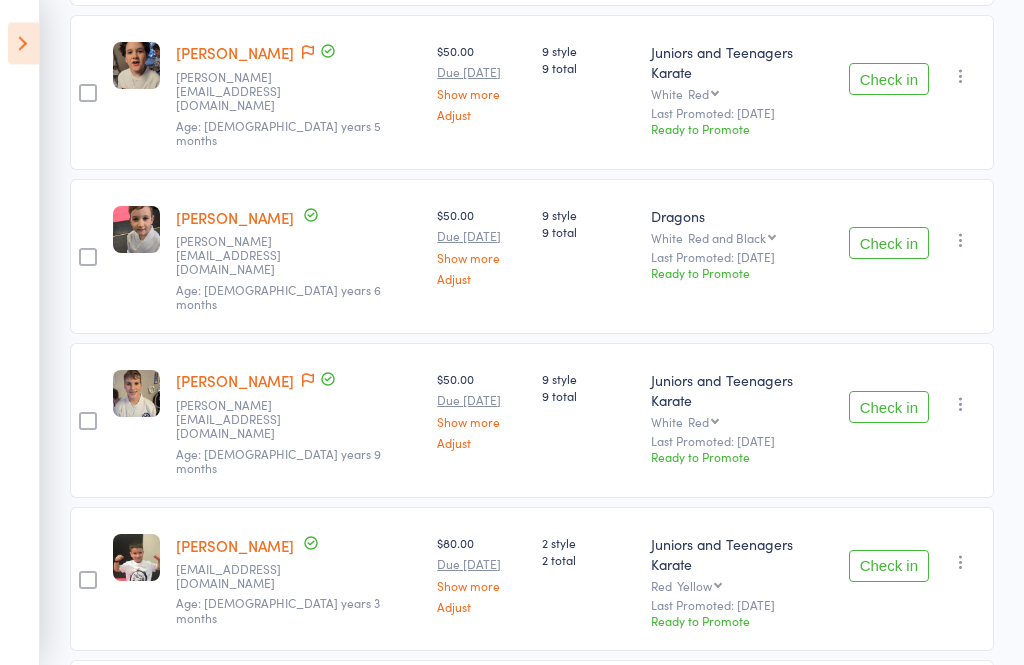 scroll, scrollTop: 1913, scrollLeft: 0, axis: vertical 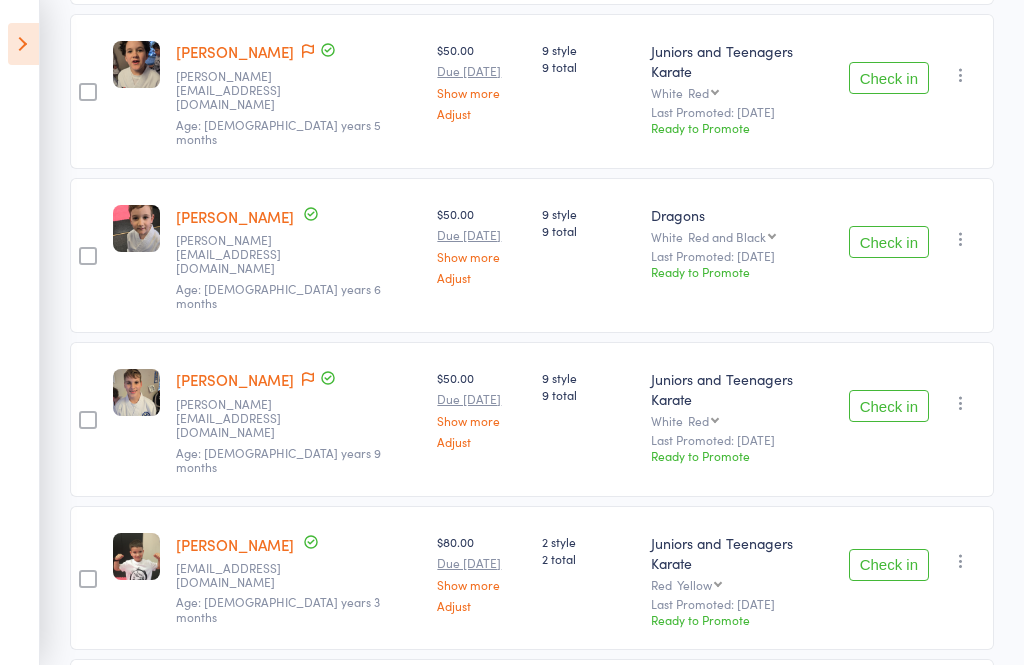 click on "Check in" at bounding box center (889, 565) 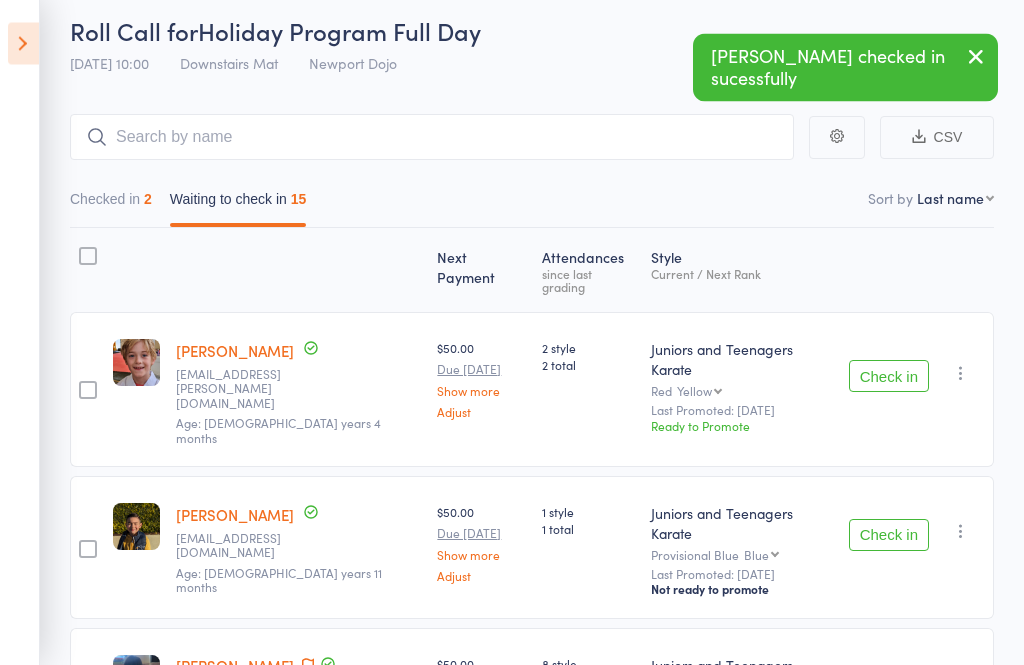 scroll, scrollTop: 0, scrollLeft: 0, axis: both 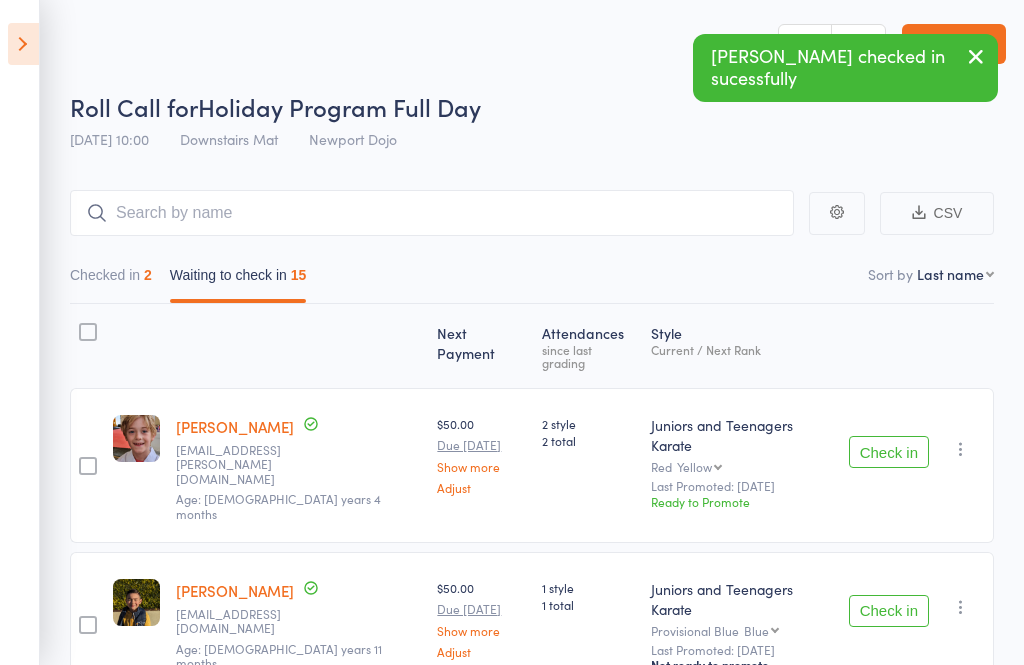 click on "Checked in  2" at bounding box center (111, 280) 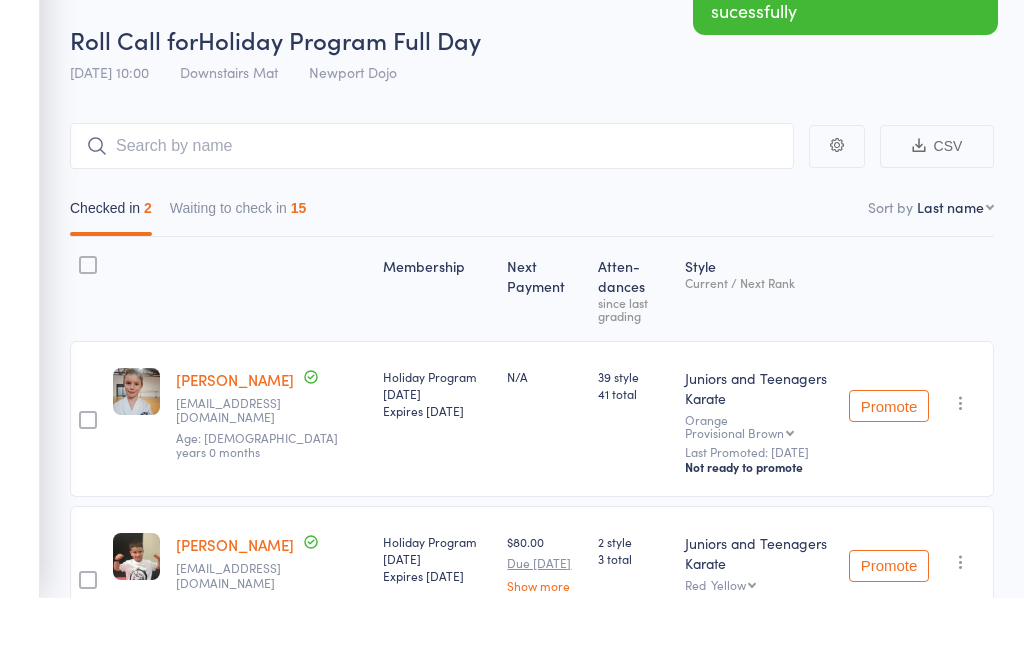 scroll, scrollTop: 49, scrollLeft: 0, axis: vertical 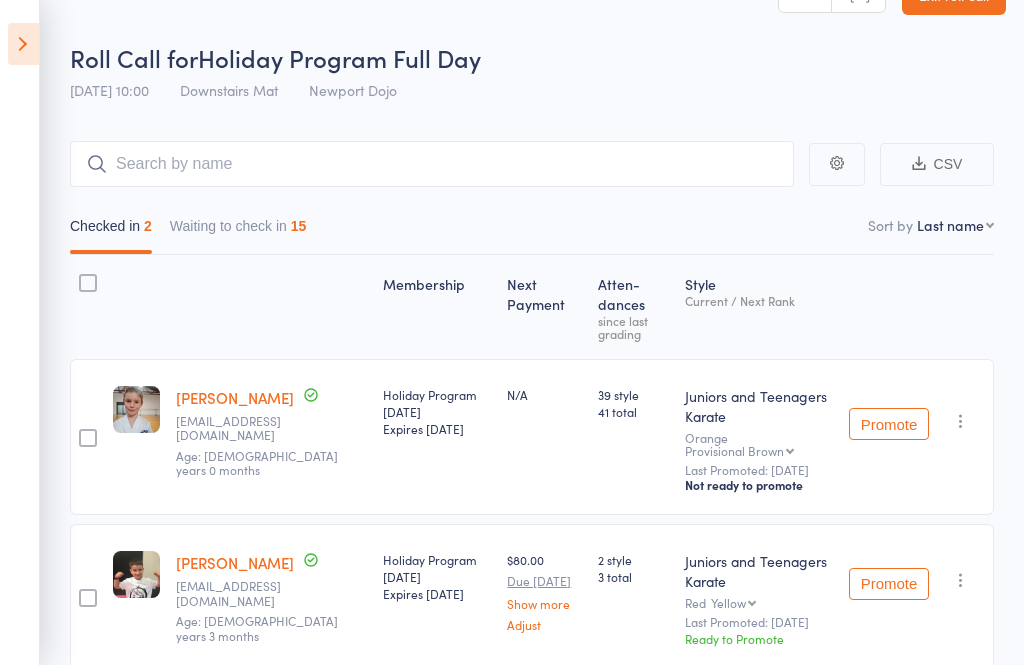 click on "Waiting to check in  15" at bounding box center [238, 231] 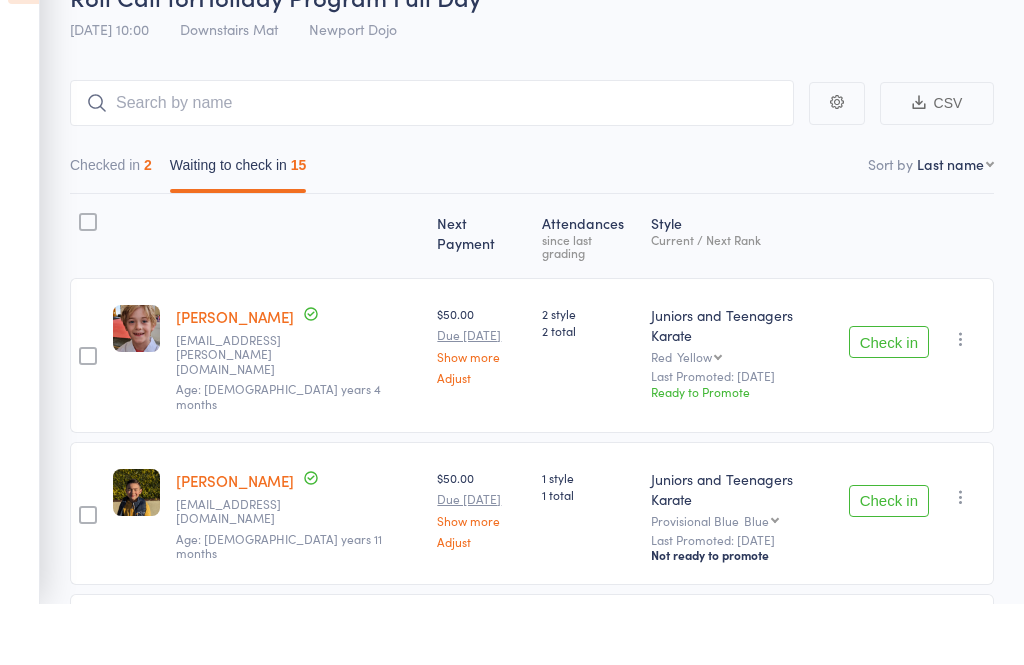 scroll, scrollTop: 113, scrollLeft: 0, axis: vertical 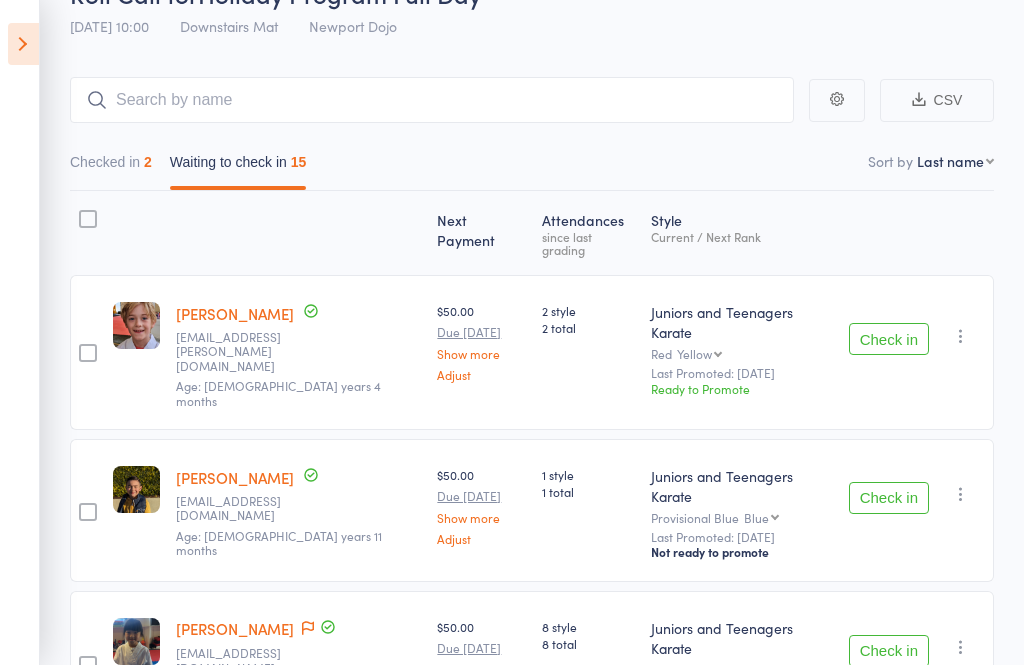 click on "Checked in  2" at bounding box center [111, 167] 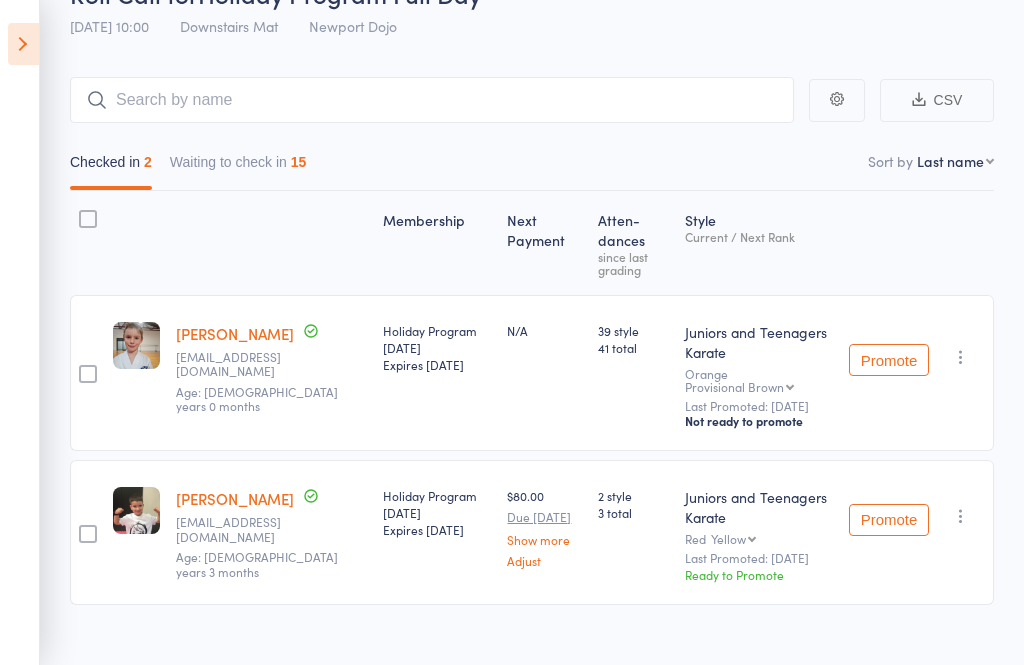 click on "Waiting to check in  15" at bounding box center (238, 167) 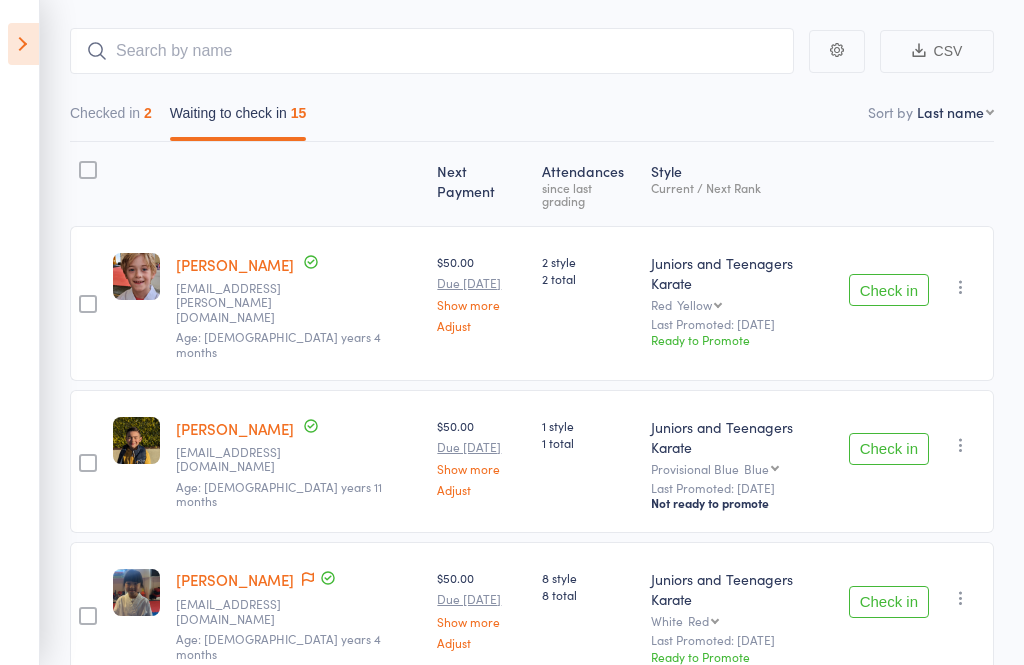 scroll, scrollTop: 162, scrollLeft: 0, axis: vertical 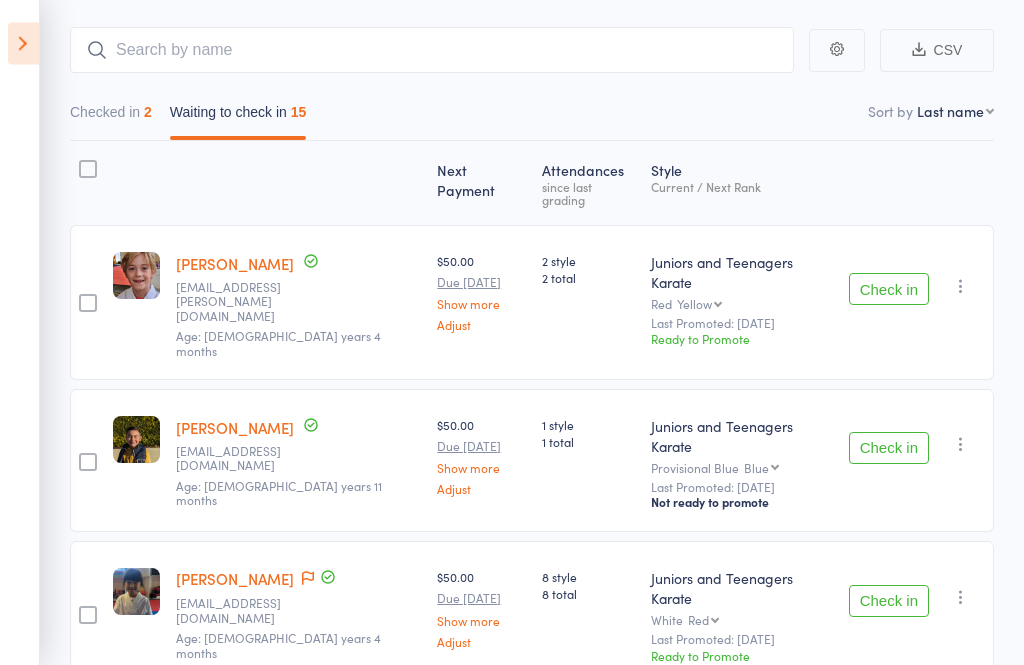 click on "Check in" at bounding box center [889, 290] 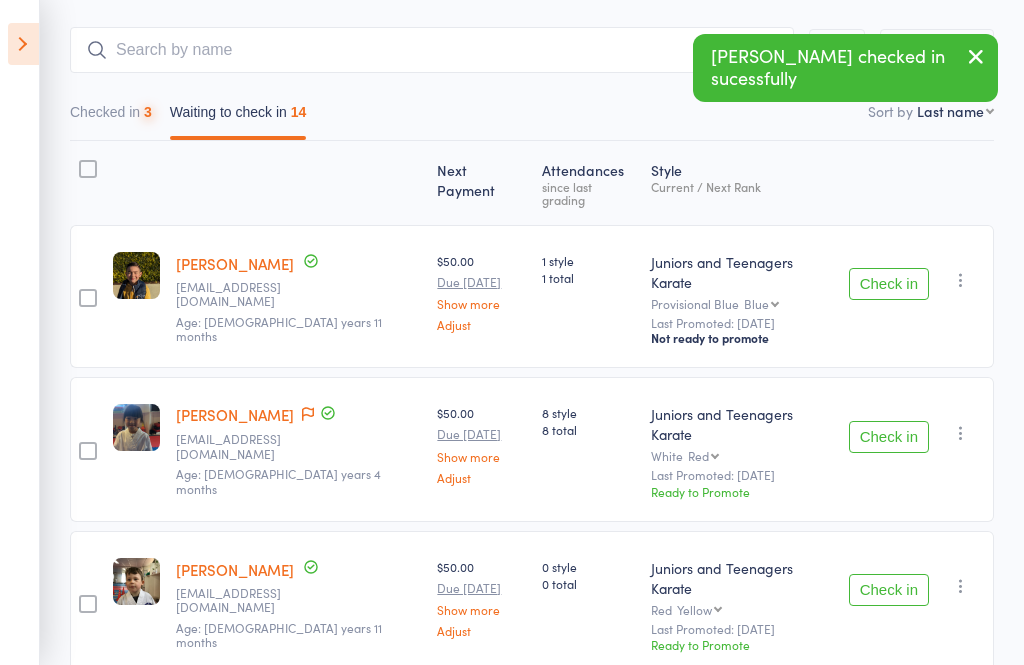 click on "Check in" at bounding box center (889, 284) 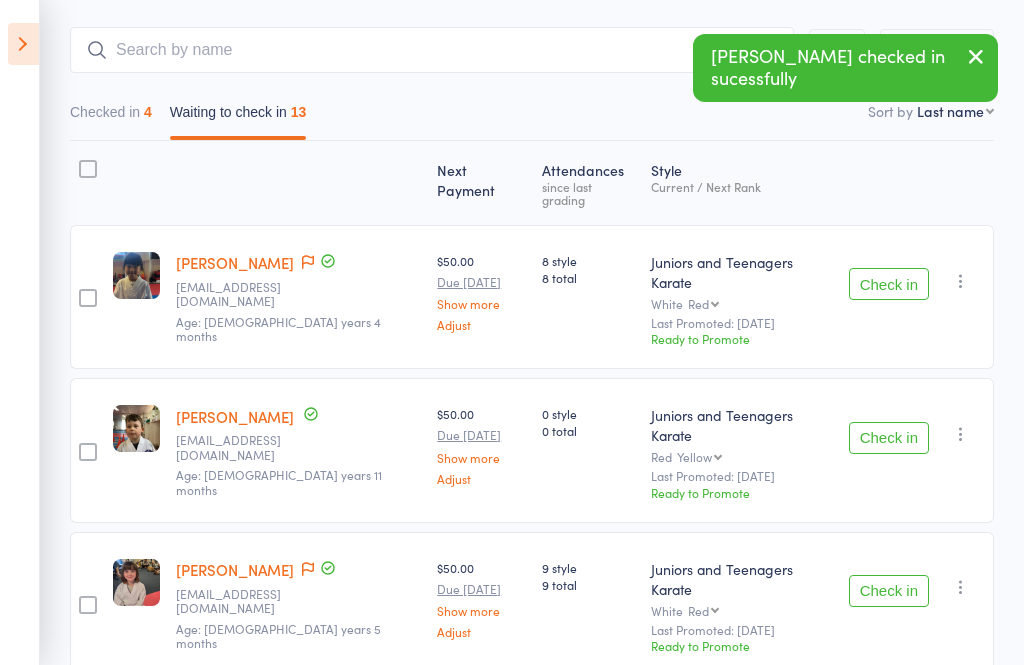 click on "Check in" at bounding box center (889, 284) 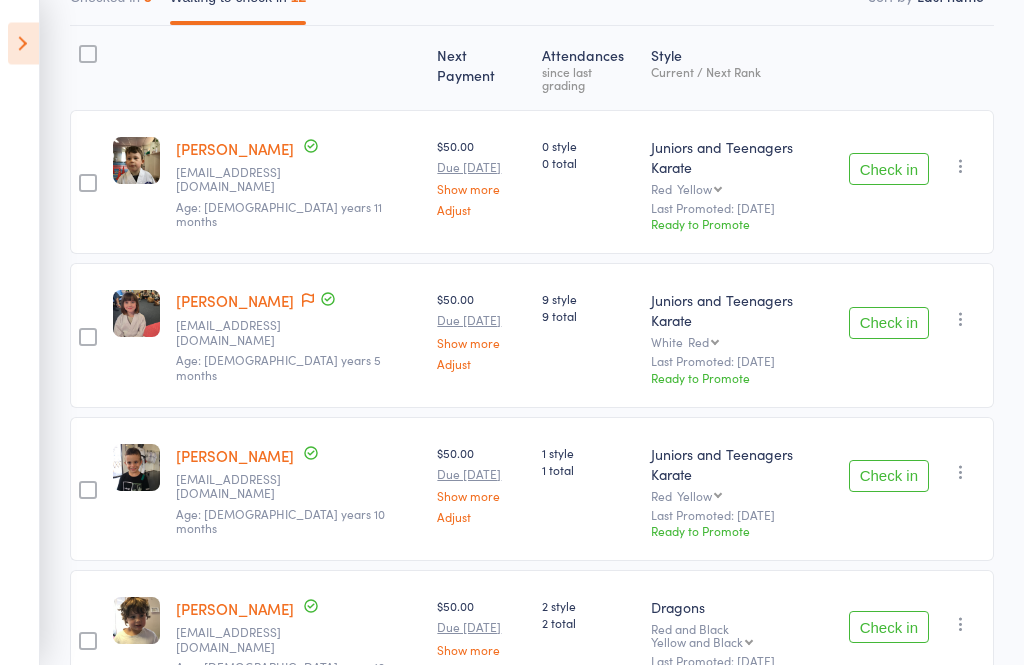 scroll, scrollTop: 278, scrollLeft: 0, axis: vertical 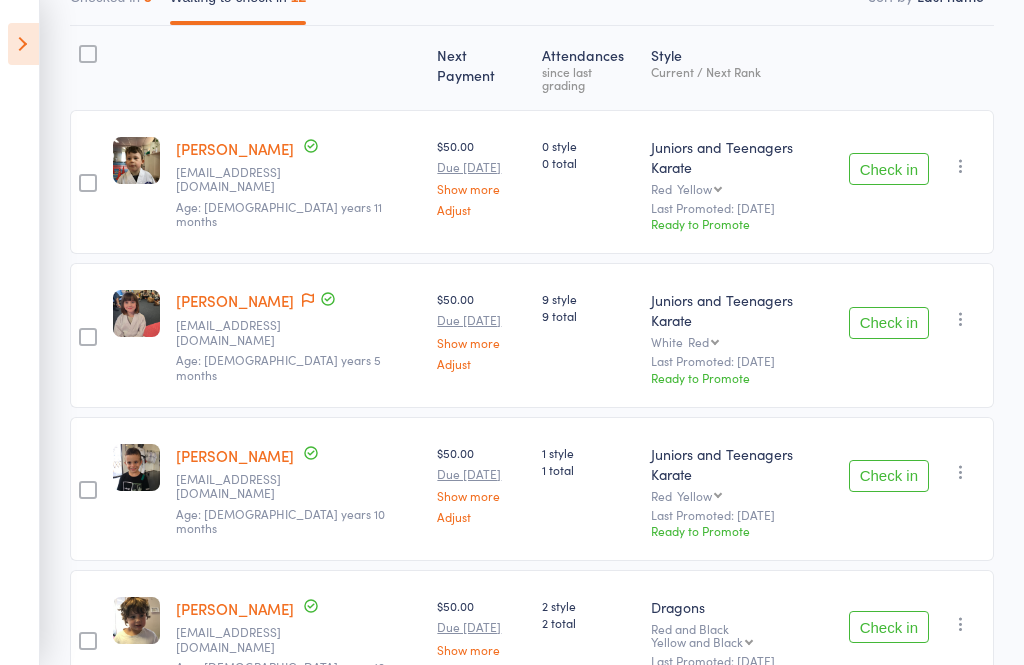 click on "Check in" at bounding box center [889, 323] 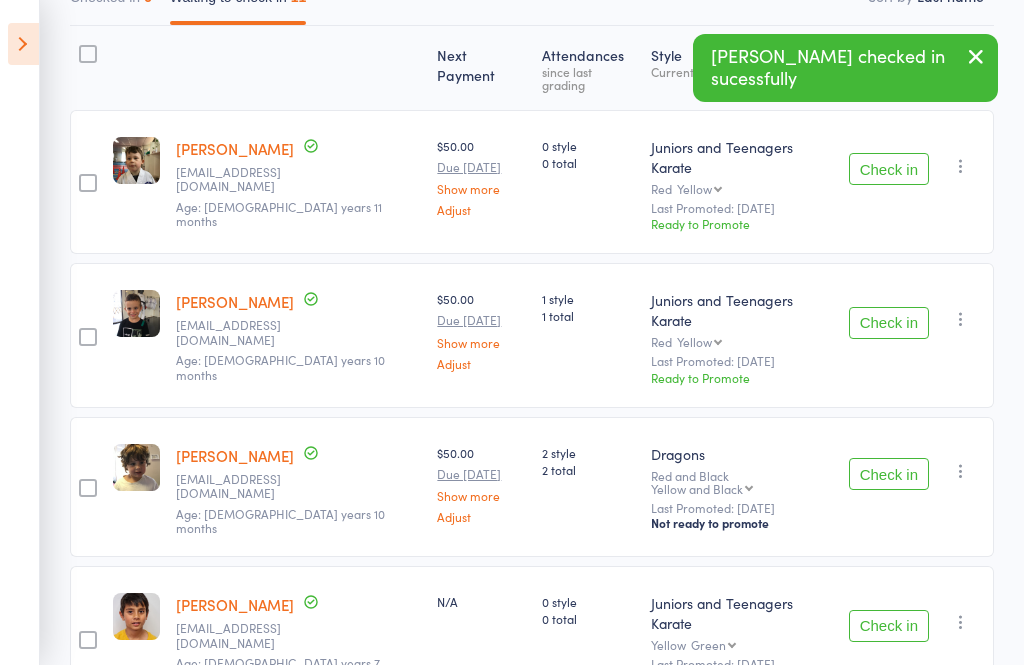 click on "Check in" at bounding box center [889, 323] 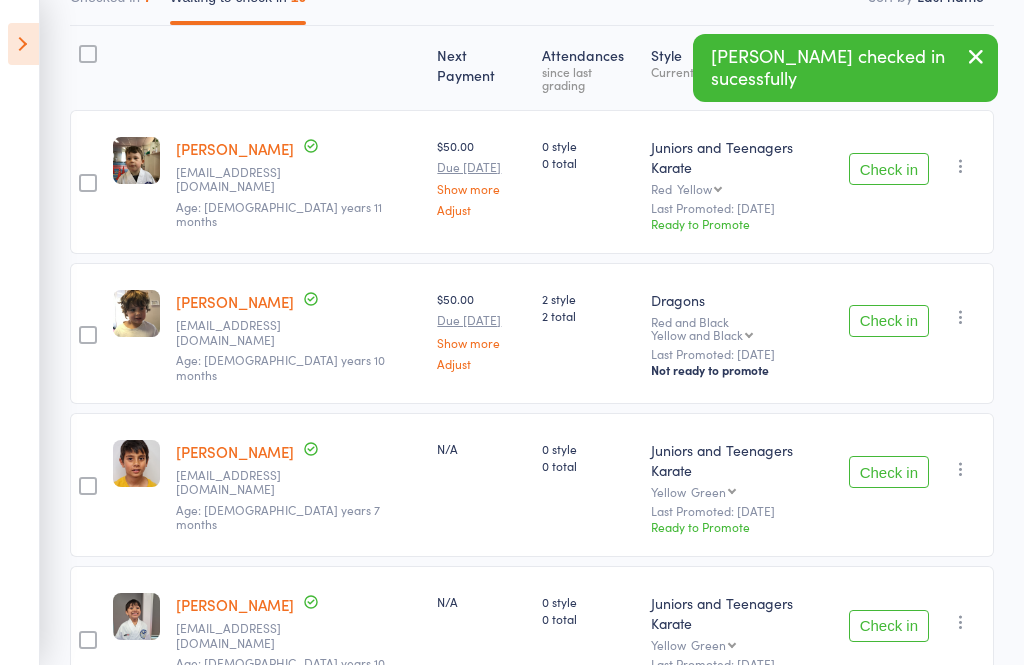 click on "Check in" at bounding box center (889, 321) 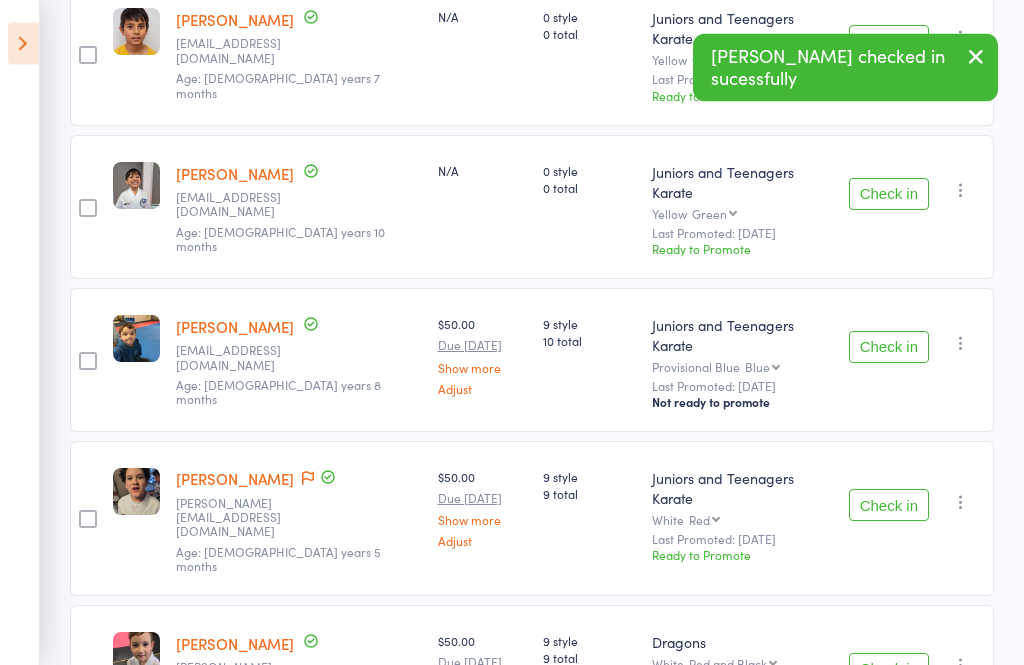 scroll, scrollTop: 560, scrollLeft: 0, axis: vertical 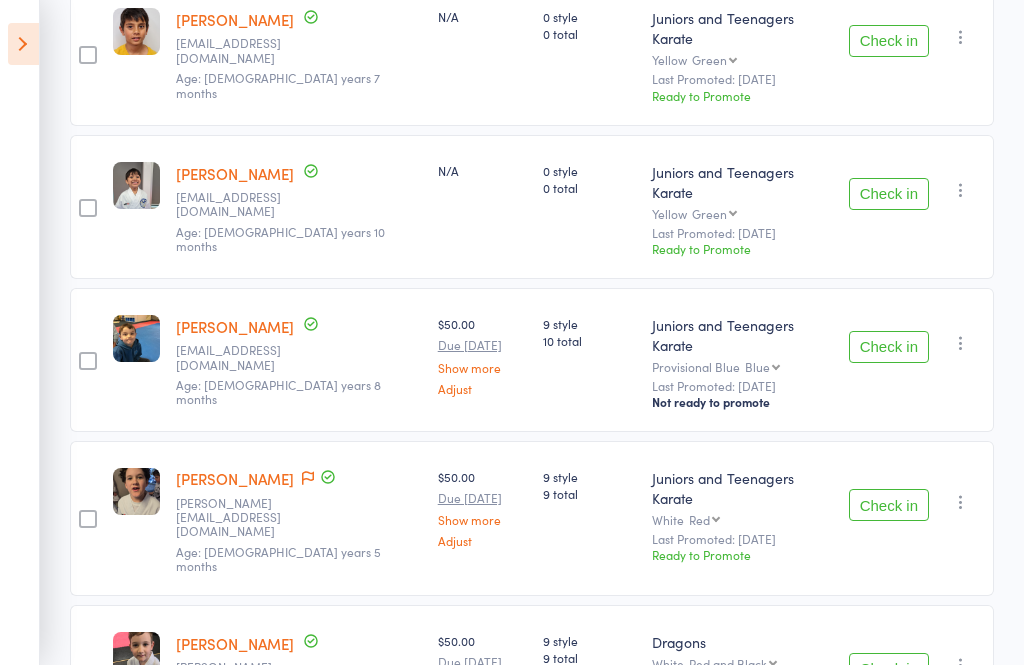 click on "Check in" at bounding box center (889, 347) 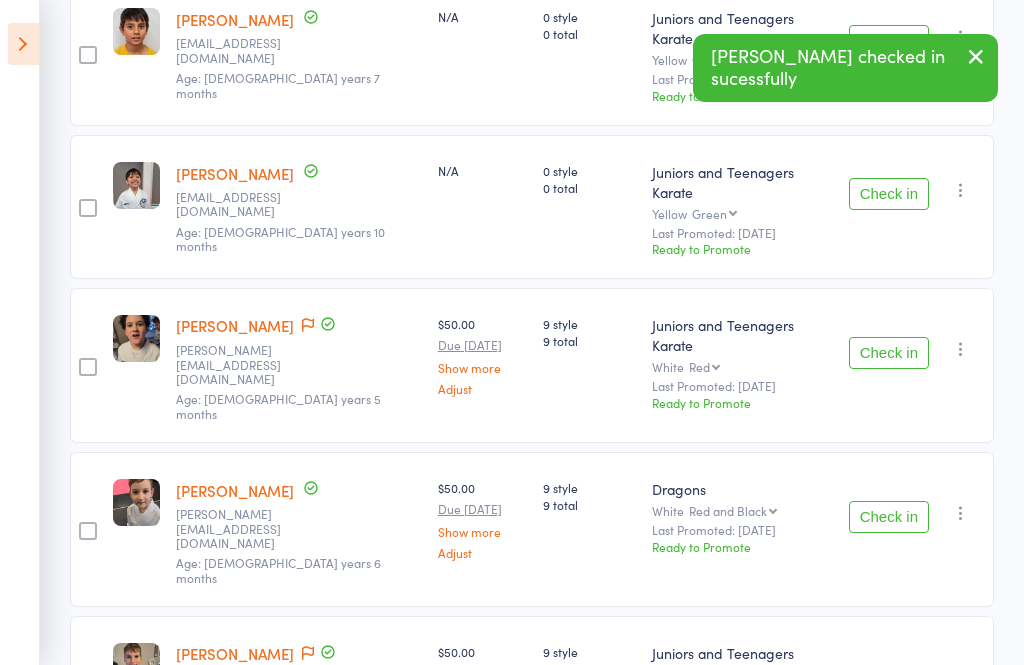 click on "Check in" at bounding box center (889, 353) 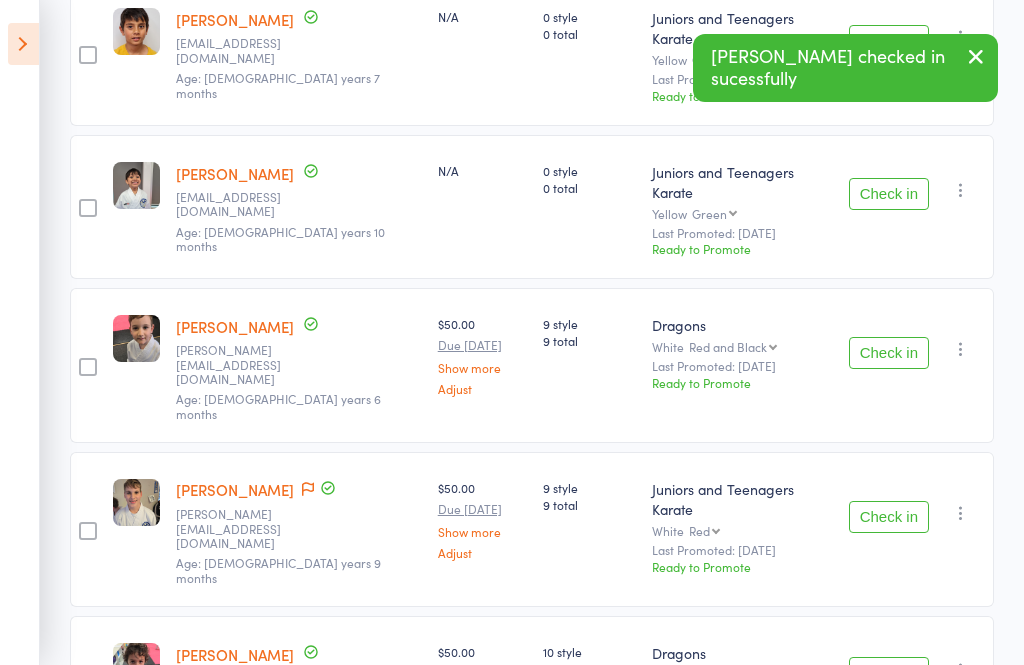 click on "Check in" at bounding box center (889, 353) 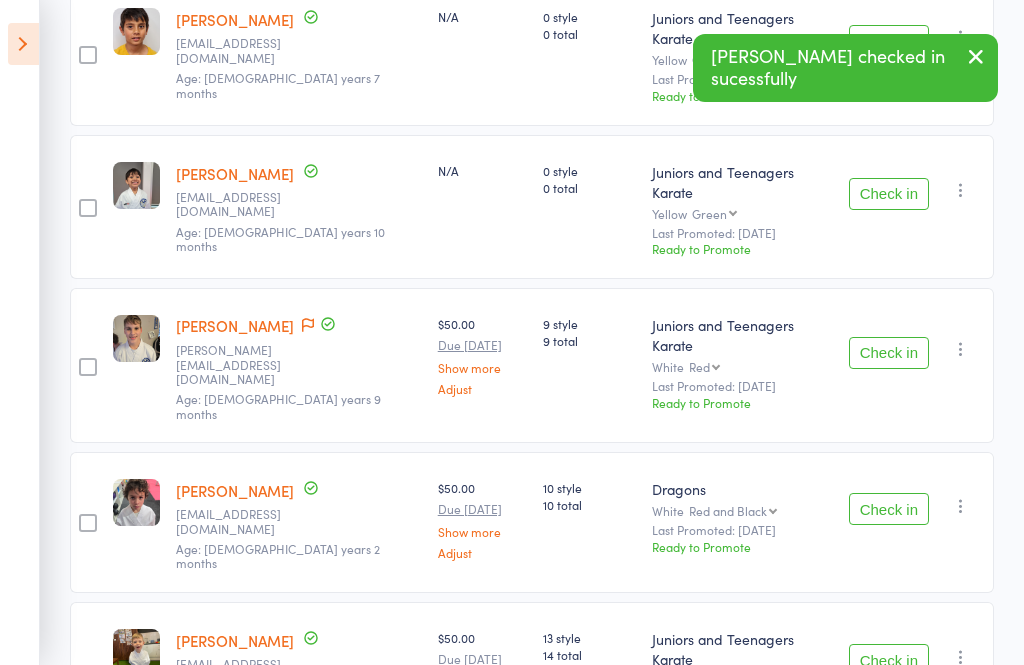 scroll, scrollTop: 543, scrollLeft: 0, axis: vertical 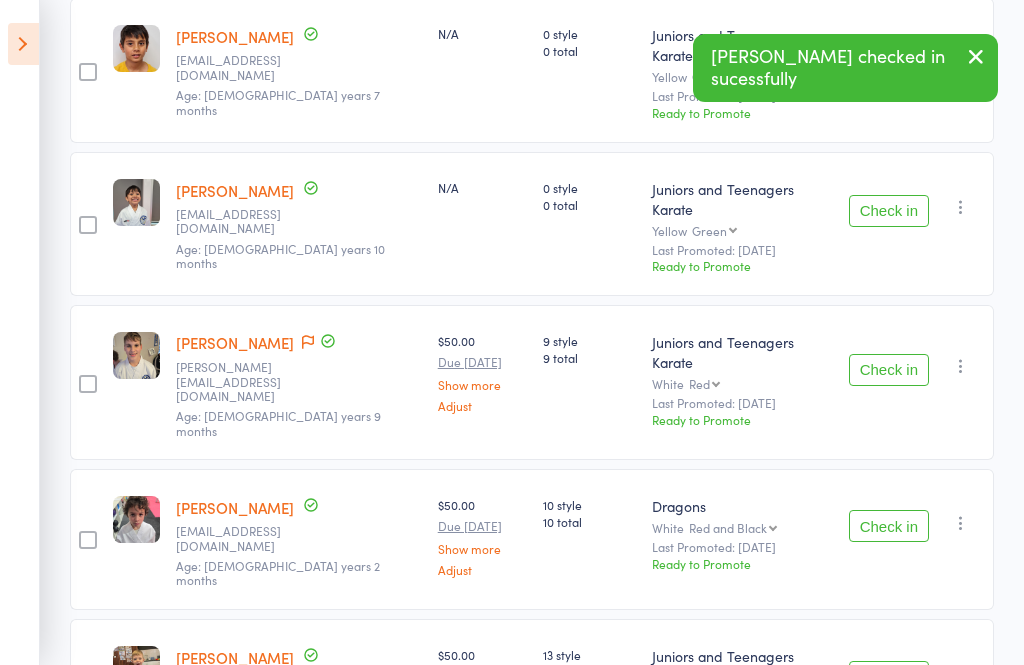 click on "Check in" at bounding box center [889, 370] 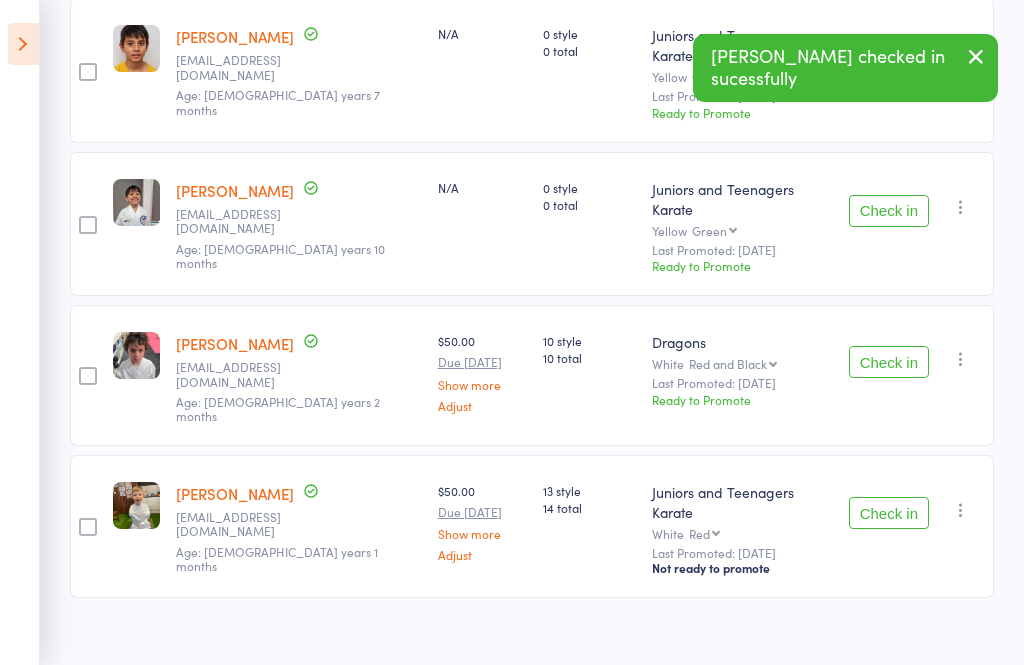 scroll, scrollTop: 406, scrollLeft: 0, axis: vertical 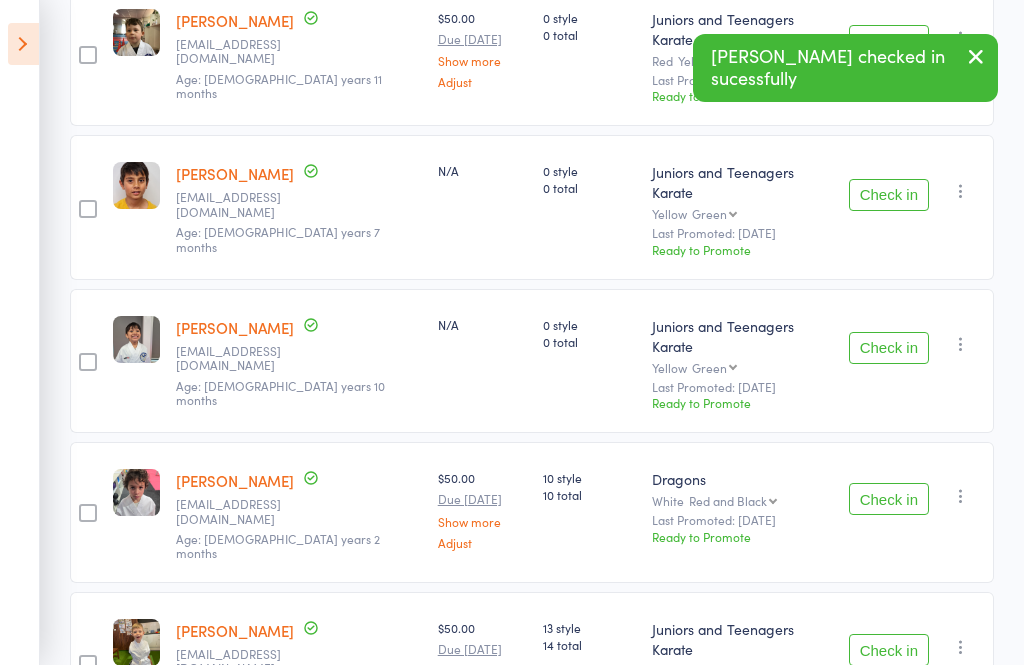 click on "Check in" at bounding box center (889, 650) 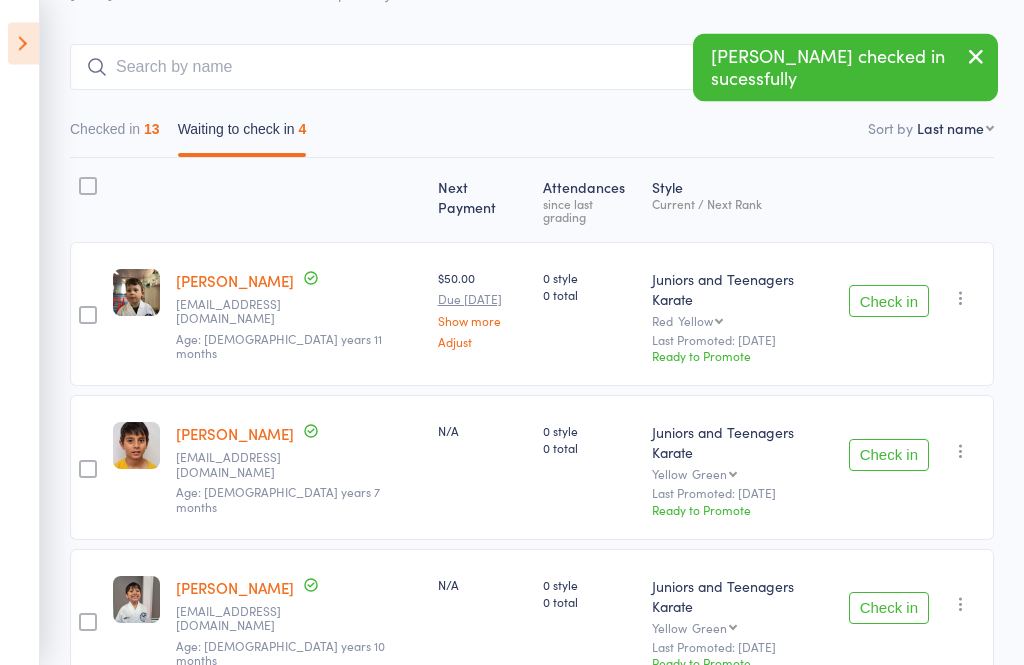 scroll, scrollTop: 146, scrollLeft: 0, axis: vertical 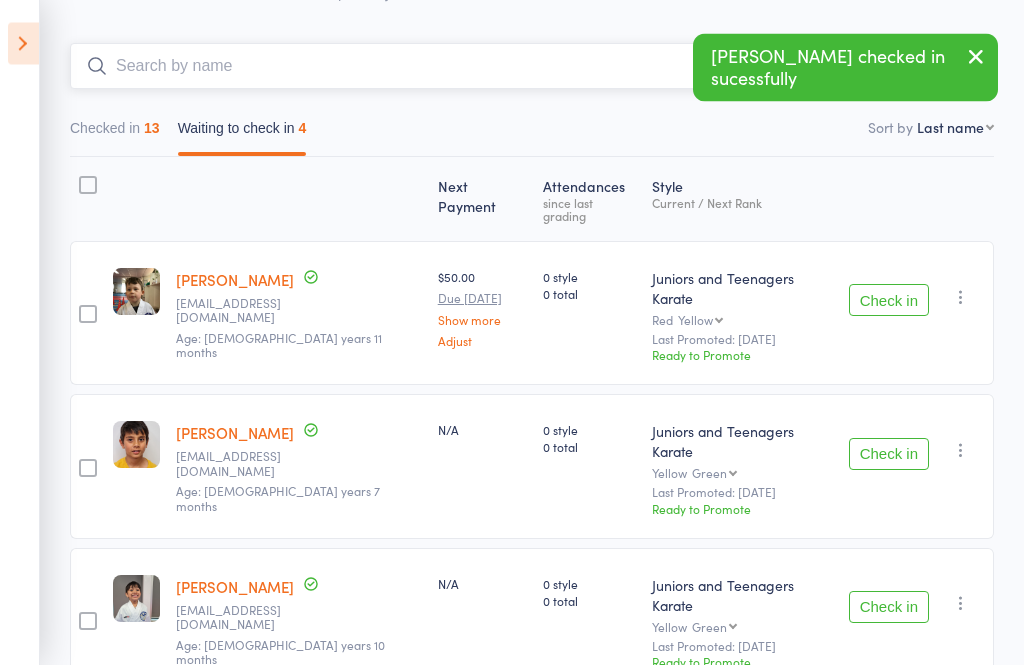 click at bounding box center (432, 67) 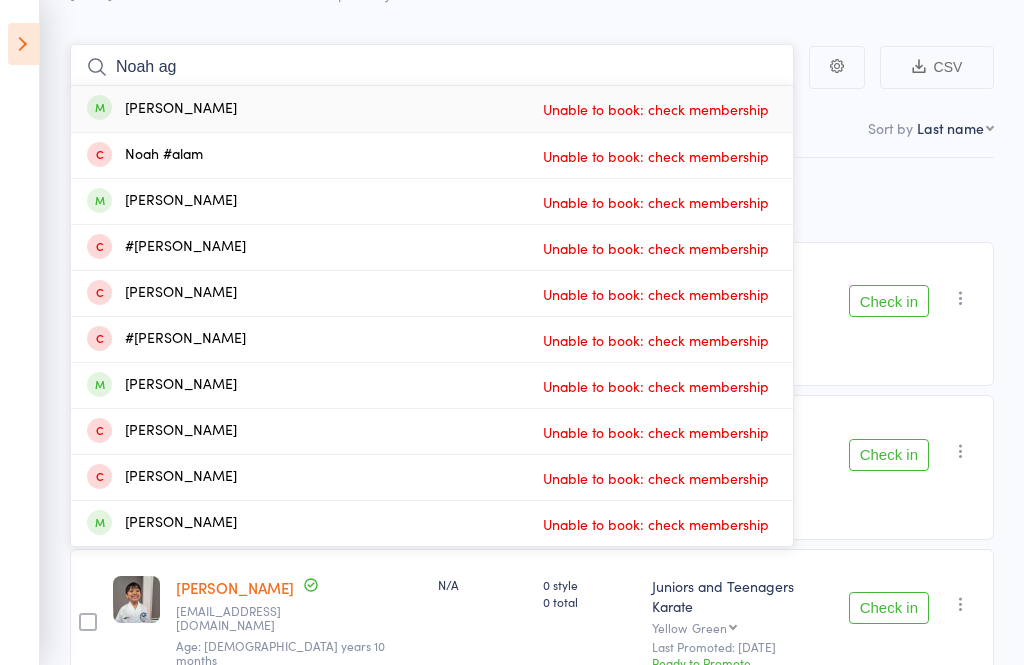 type on "Noah ag" 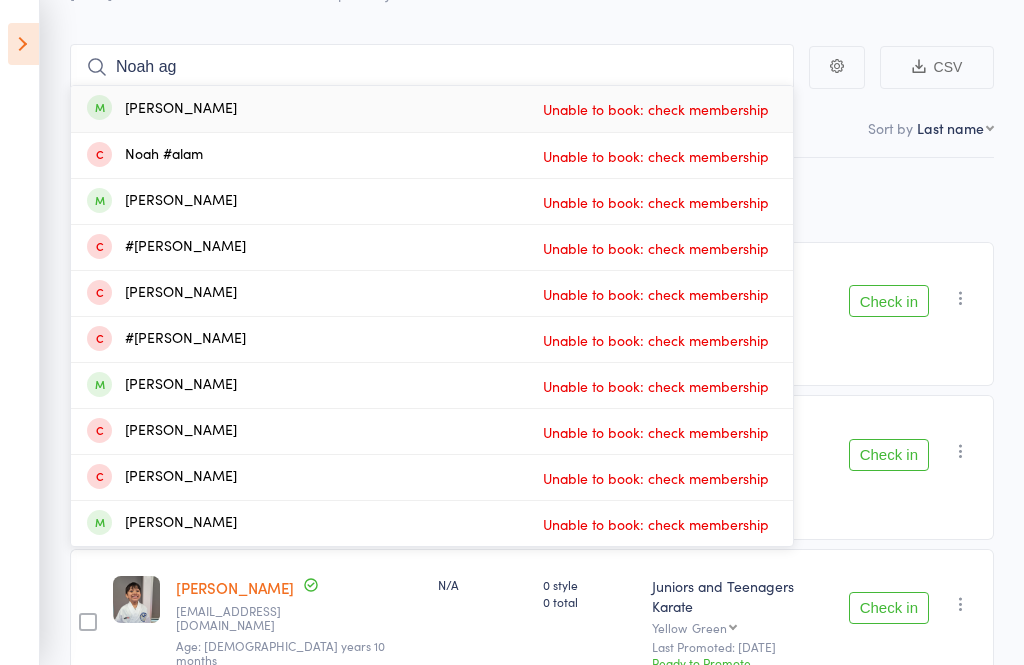 click on "Unable to book: check membership" at bounding box center [656, 109] 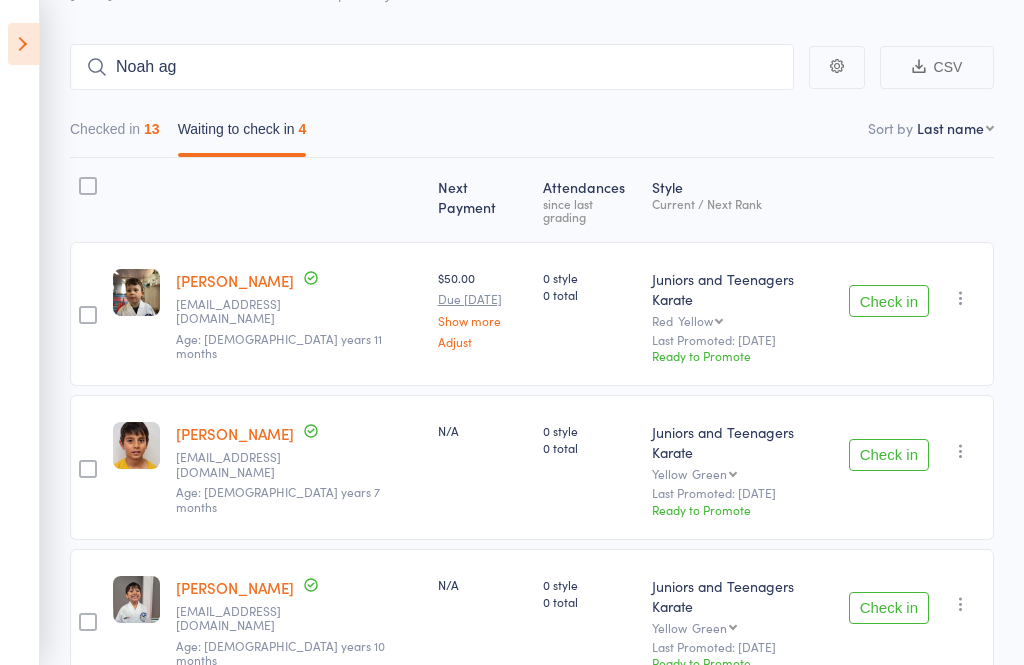 type 